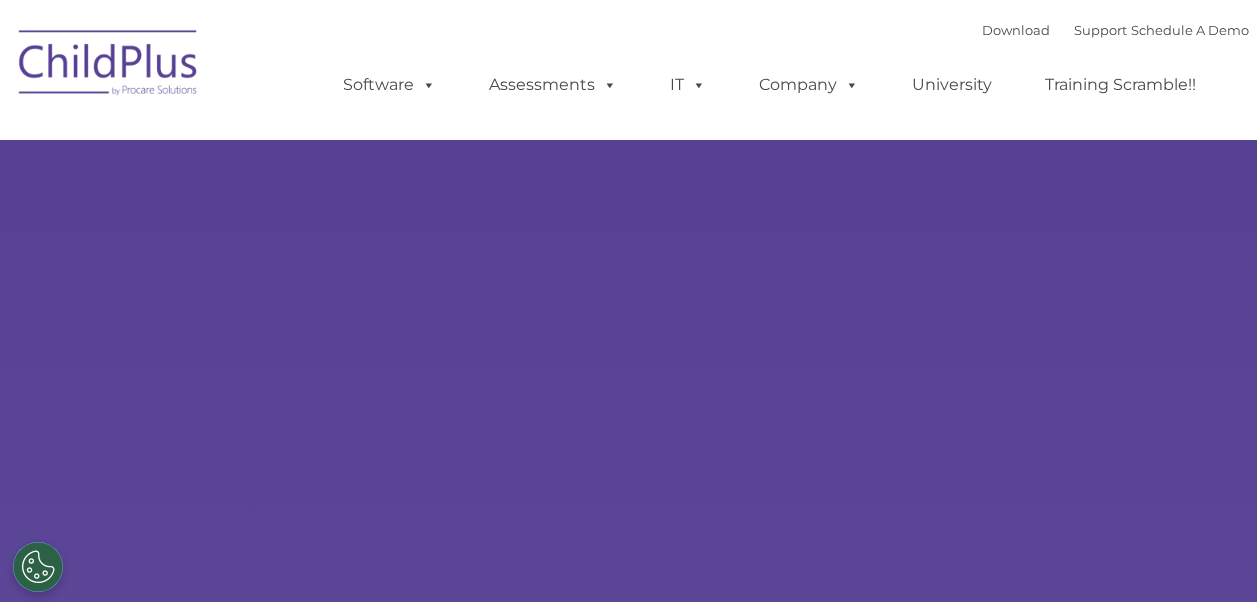 scroll, scrollTop: 0, scrollLeft: 0, axis: both 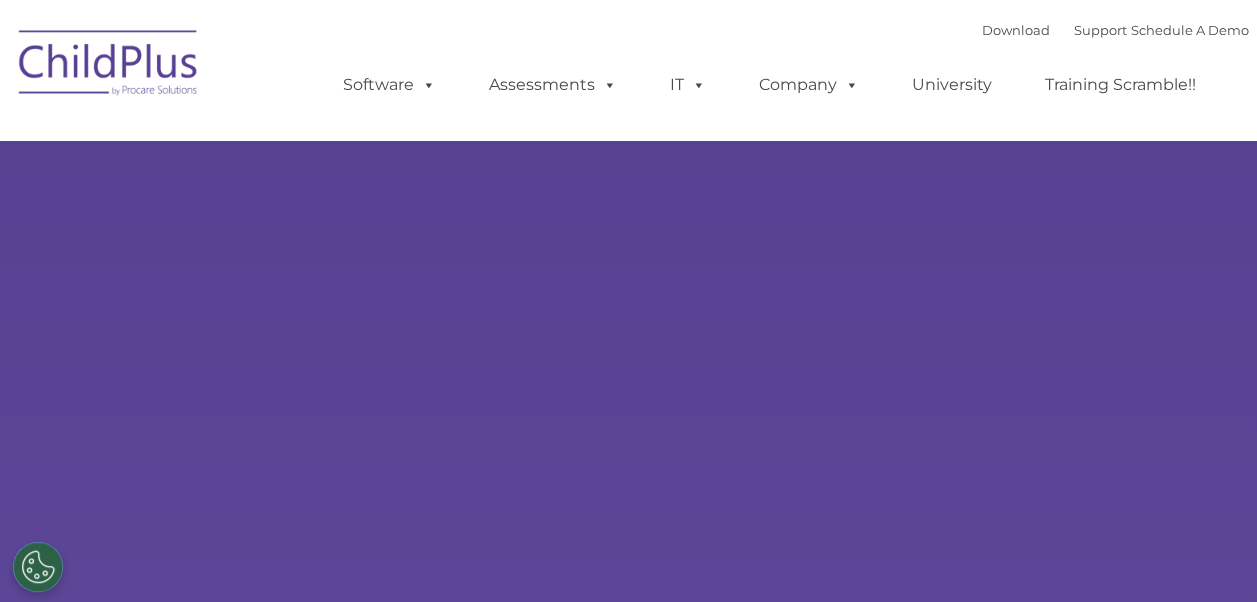 select on "MEDIUM" 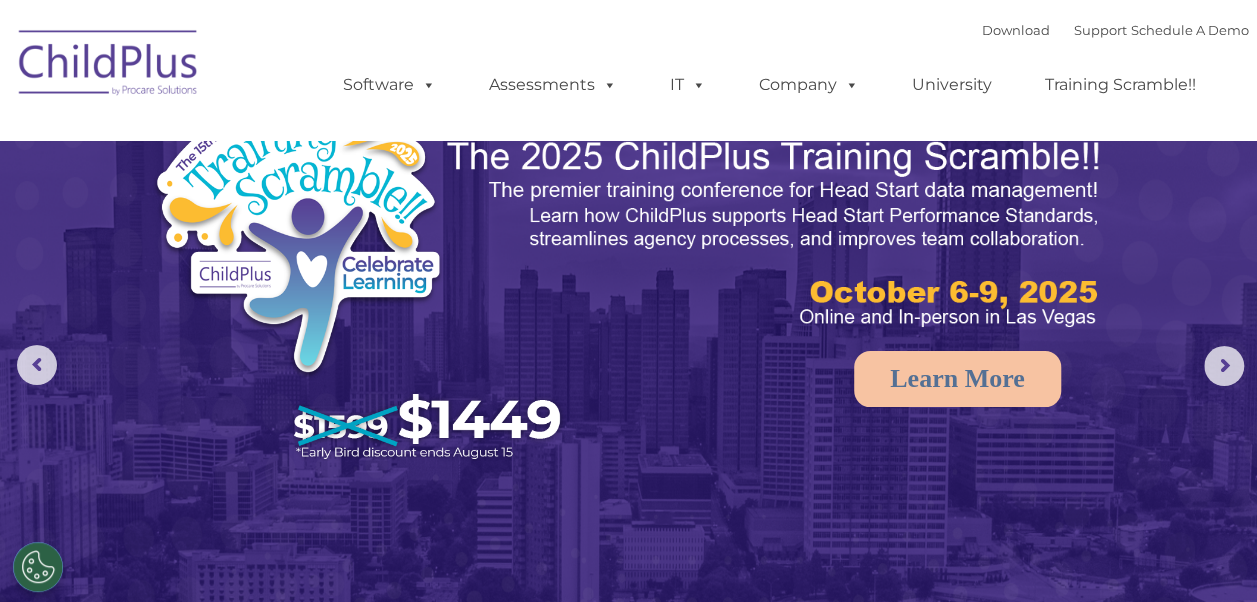 scroll, scrollTop: 0, scrollLeft: 0, axis: both 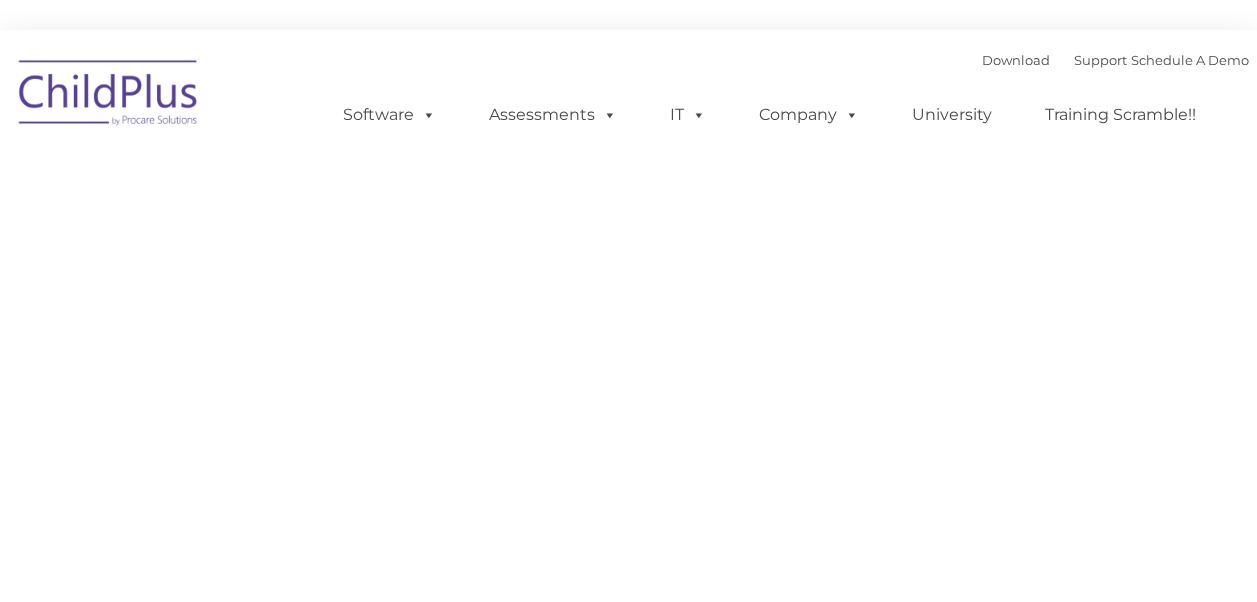 type on "" 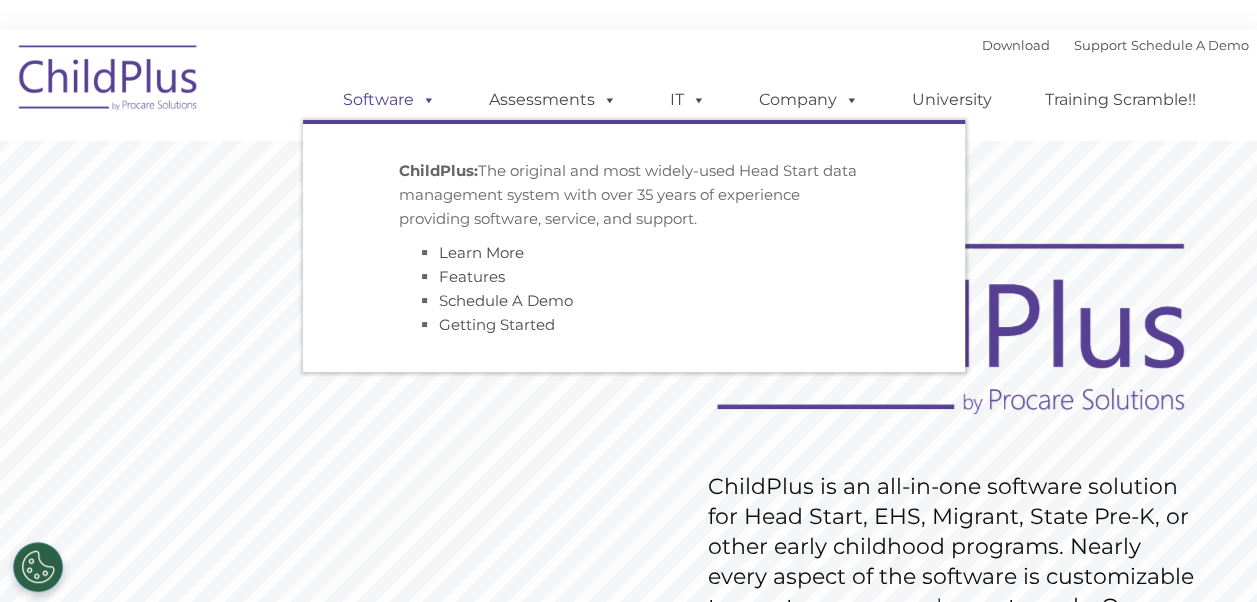 click at bounding box center (425, 99) 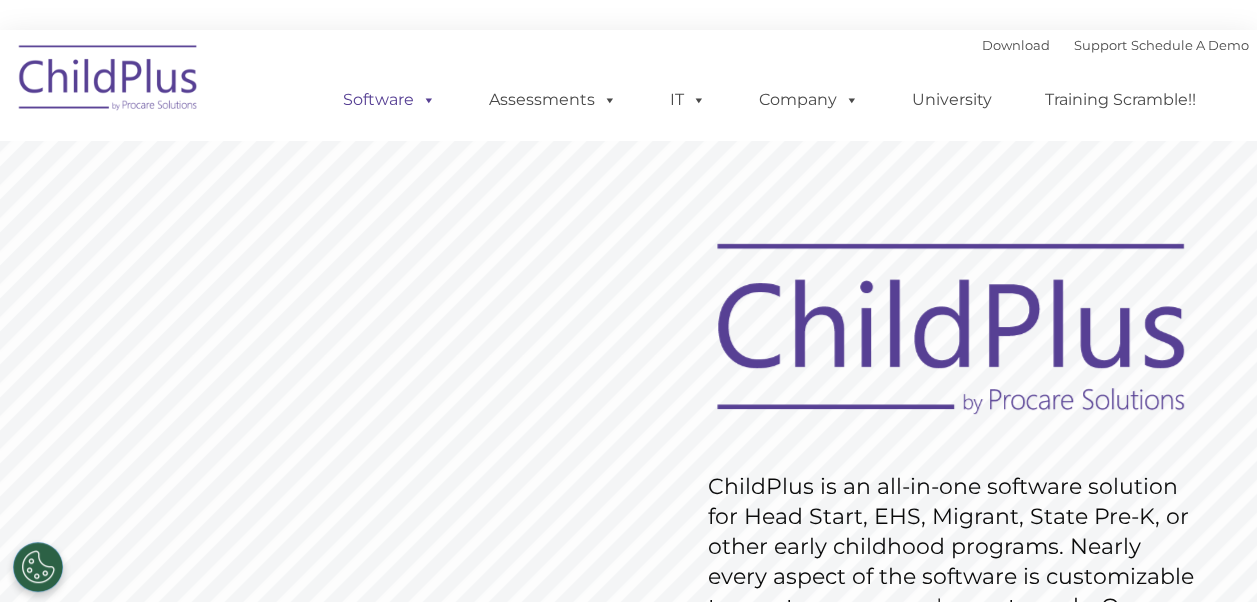 click at bounding box center [425, 99] 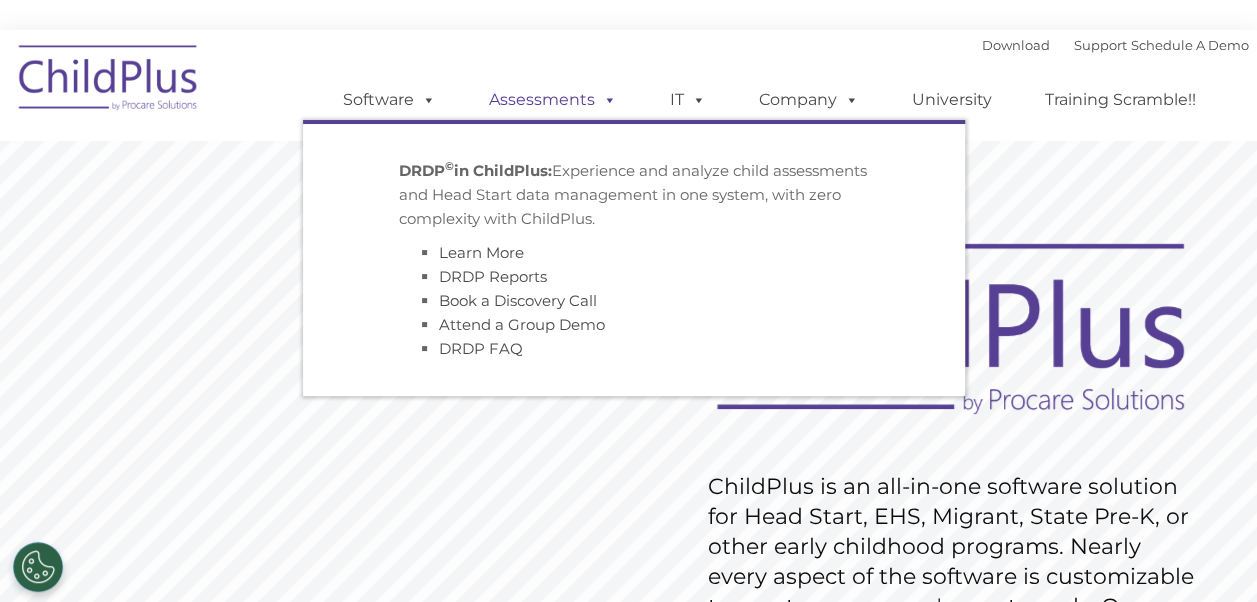 click on "Assessments" at bounding box center (553, 100) 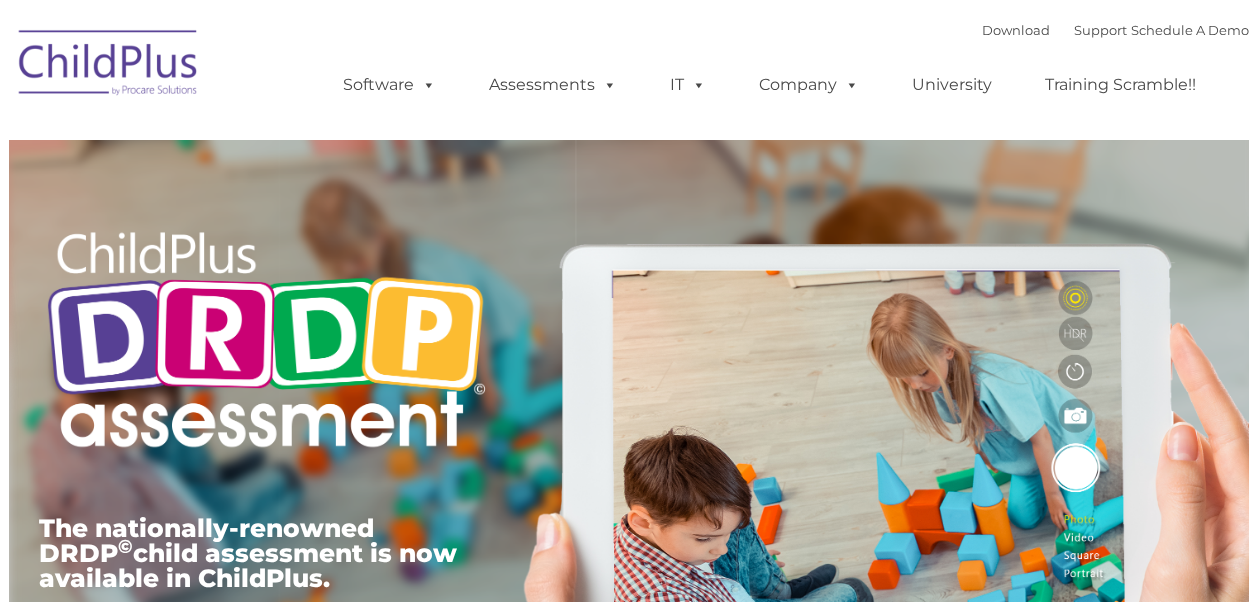 scroll, scrollTop: 0, scrollLeft: 0, axis: both 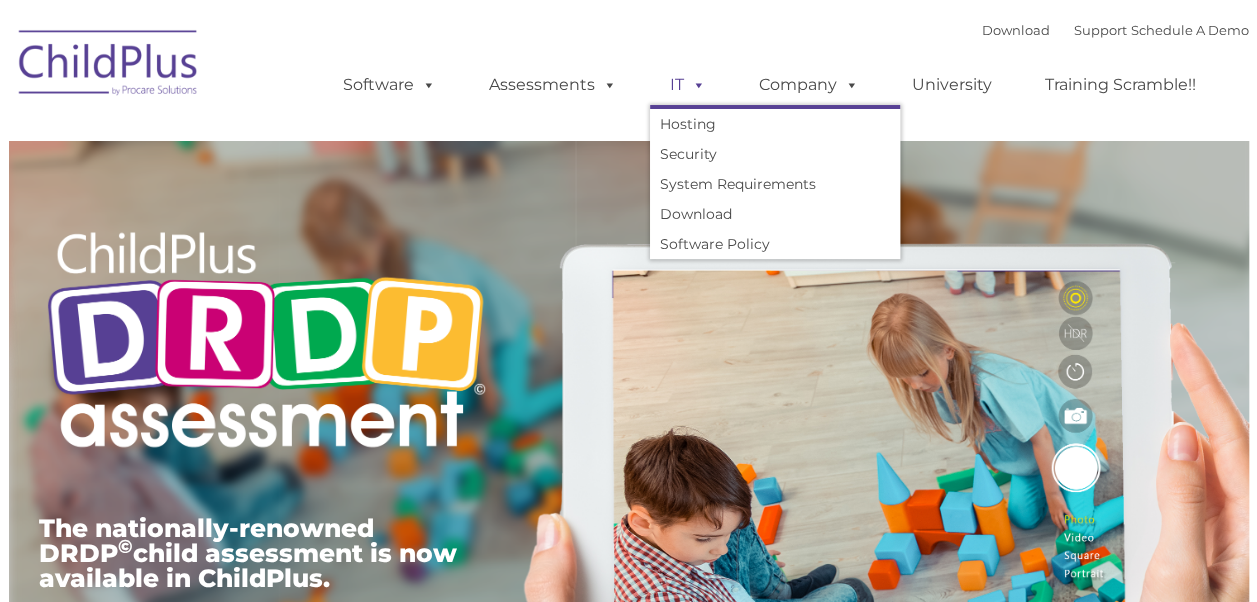 type on "" 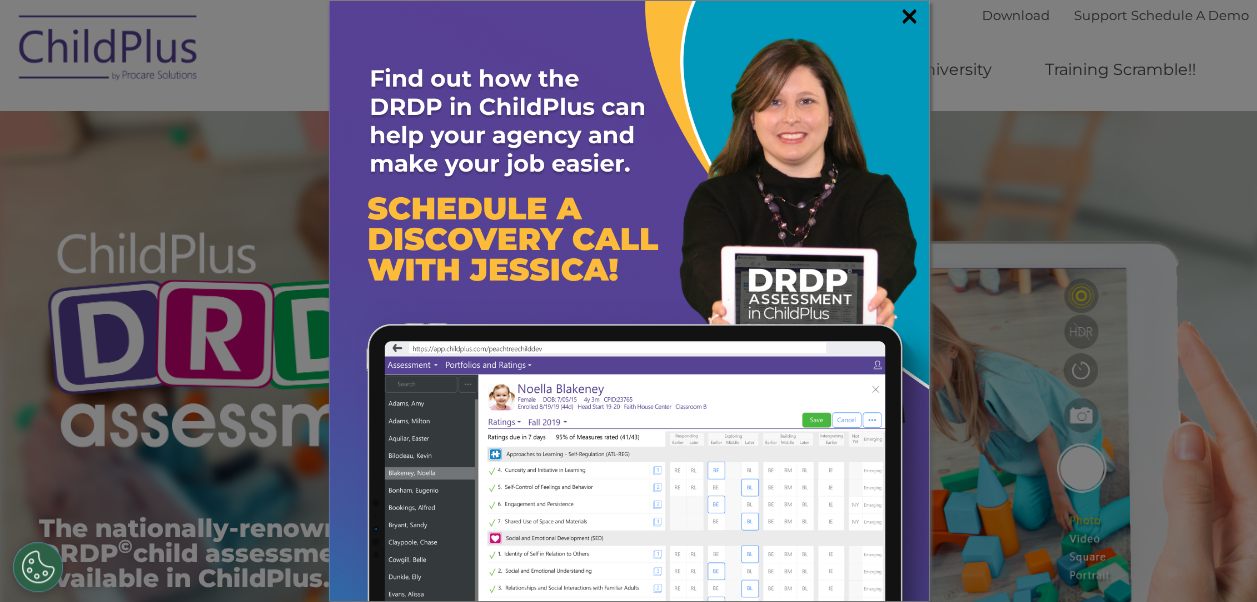 click on "×" at bounding box center (909, 16) 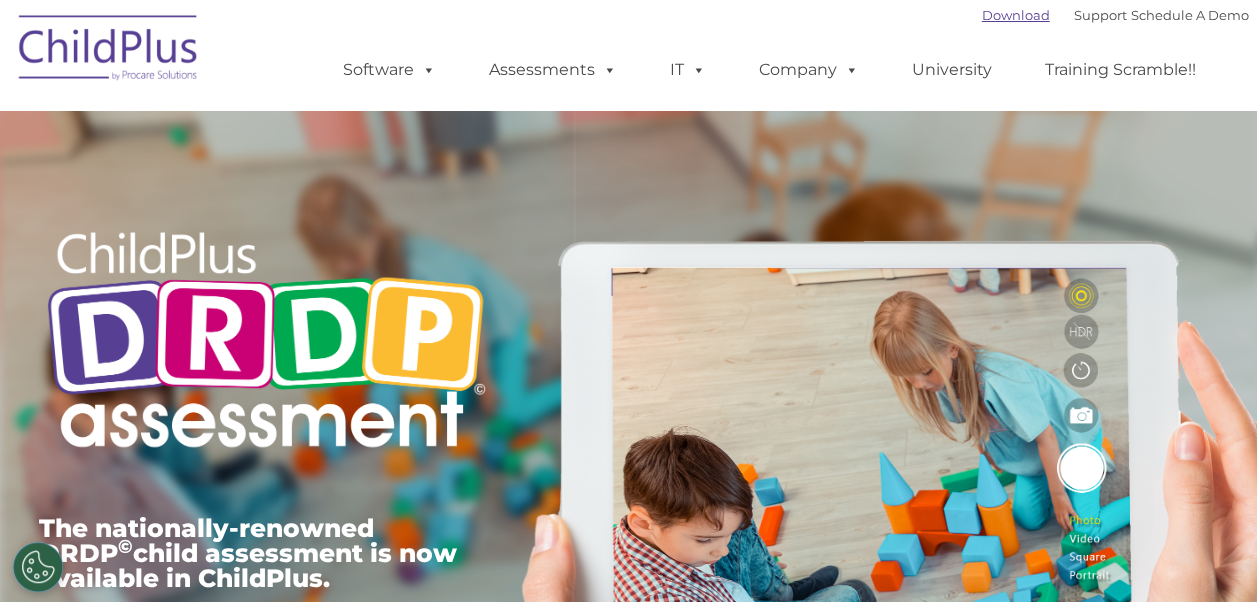 click on "Download" at bounding box center [1016, 15] 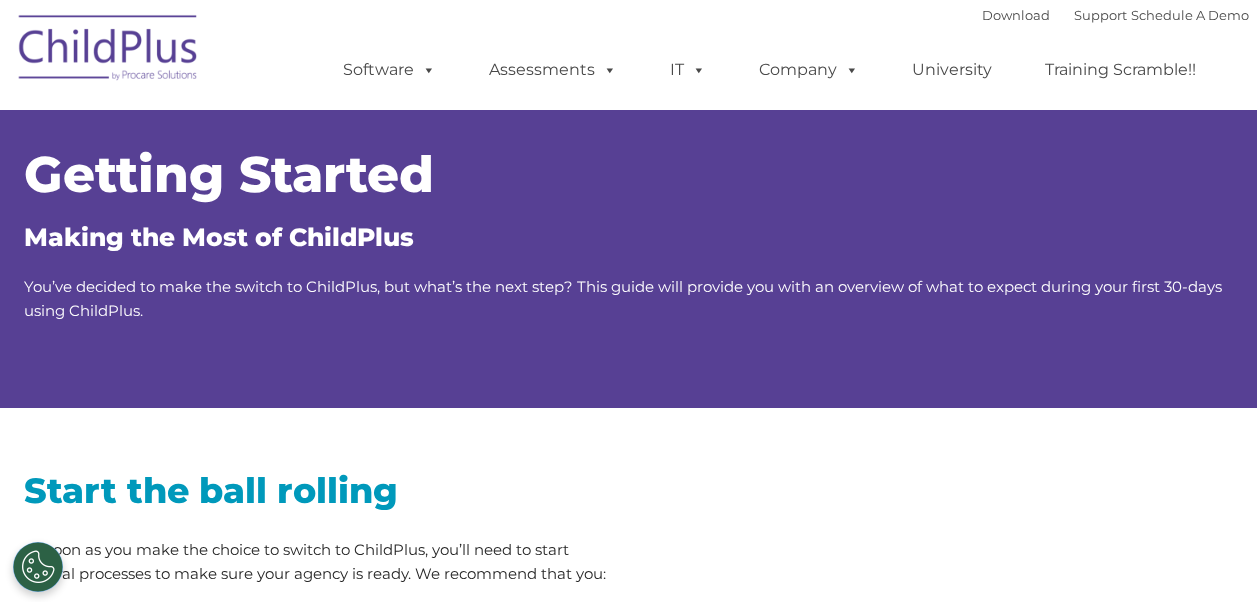 scroll, scrollTop: 0, scrollLeft: 0, axis: both 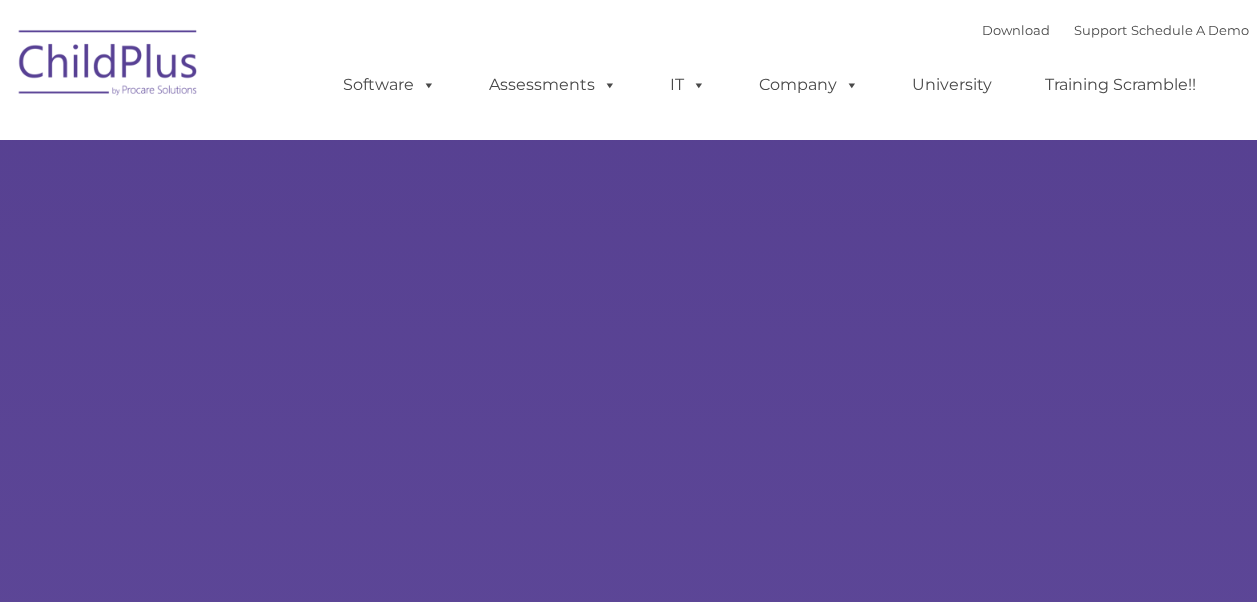 type on "" 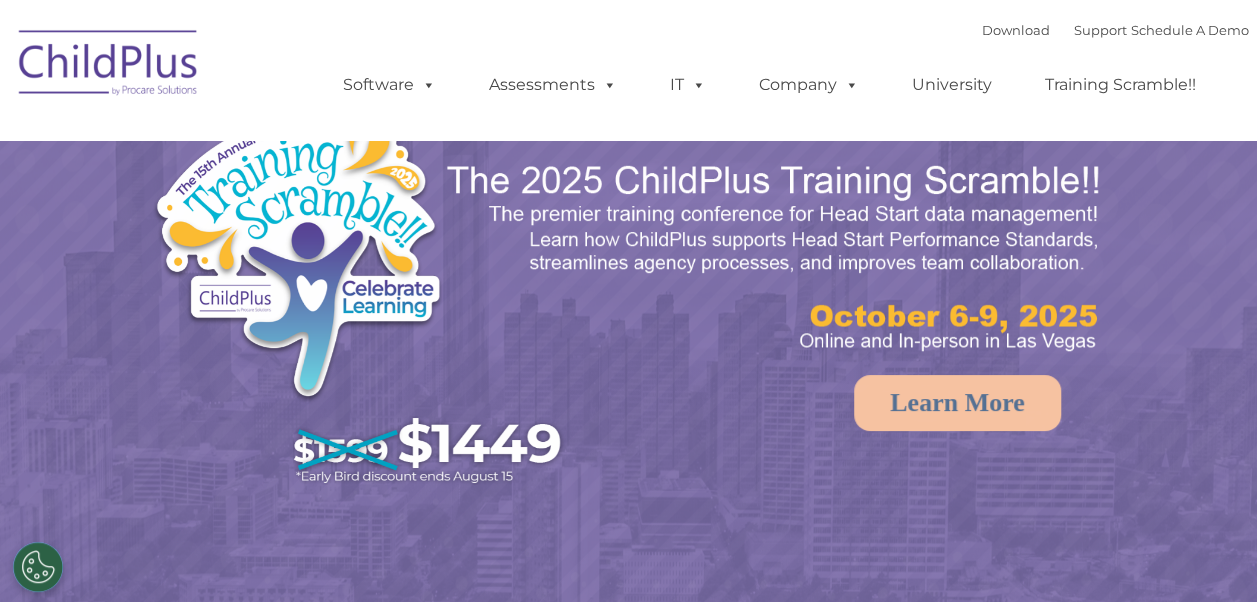 select on "MEDIUM" 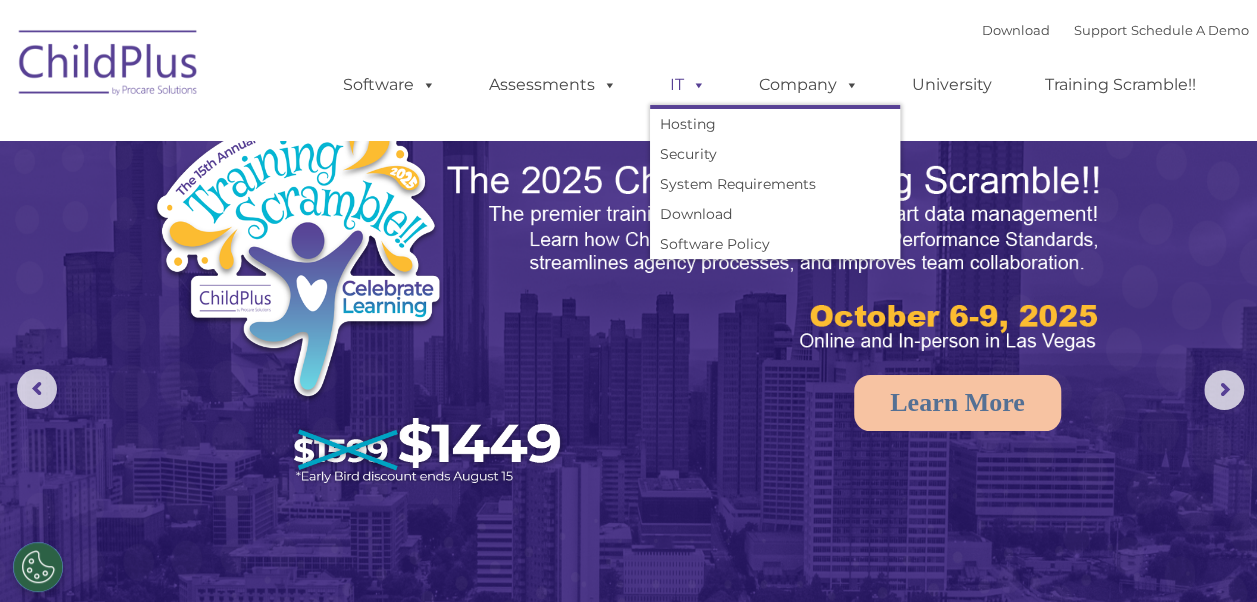 click on "IT" at bounding box center [688, 85] 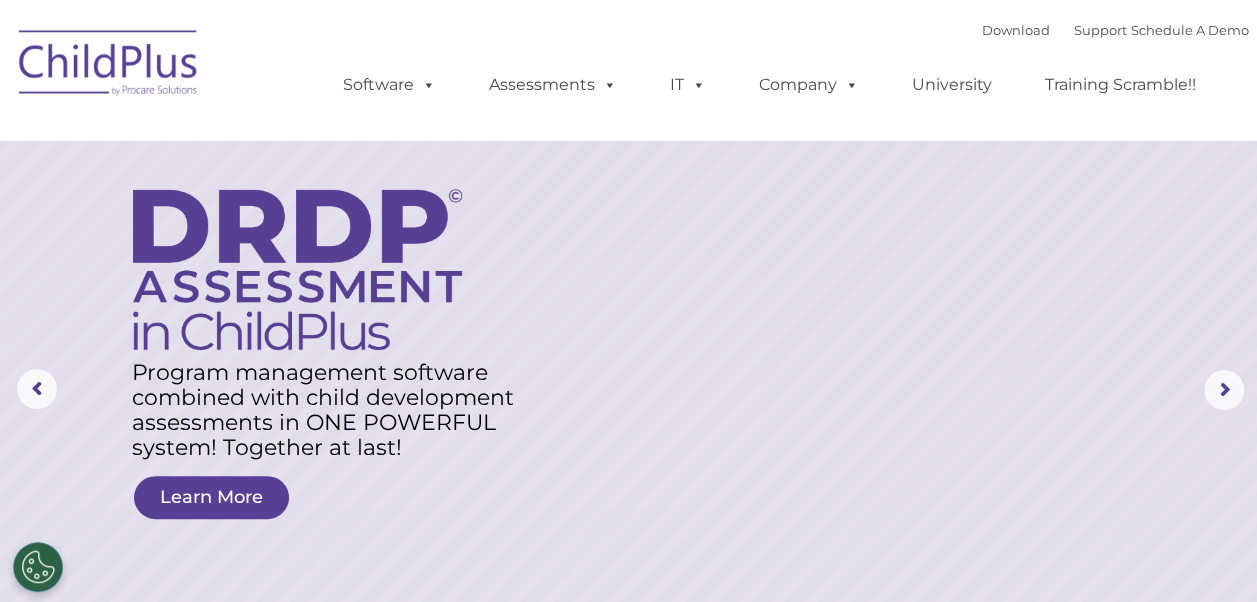 click on "Download          Support      |     Schedule A Demo

MENU MENU Software
ChildPlus:  The original and most widely-used Head Start data management system with over 35 years of experience providing software, service, and support.
Learn More
Features
Schedule A Demo
Getting Started
Assessments
DRDP ©  in ChildPlus:  Experience and analyze child assessments and Head Start data management in one system, with zero complexity with ChildPlus.
Learn More
DRDP Reports
Book a Discovery Call
Attend a Group Demo
DRDP FAQ
IT
Hosting Security System Requirements Download Software Policy
Company
Events Account Help Regional User Groups Contact Us
University Training Scramble!!" at bounding box center [776, 70] 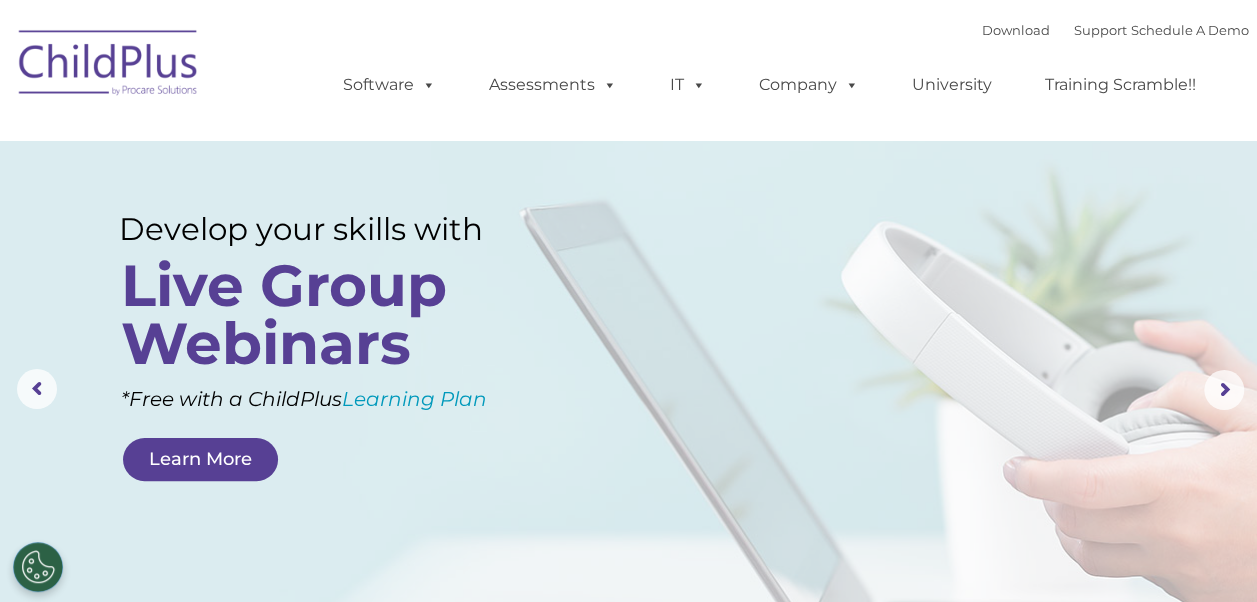 click on "Download          Support      |     Schedule A Demo

MENU MENU Software
ChildPlus:  The original and most widely-used Head Start data management system with over 35 years of experience providing software, service, and support.
Learn More
Features
Schedule A Demo
Getting Started
Assessments
DRDP ©  in ChildPlus:
Learn More
DRDP Reports
Book a Discovery Call
Attend a Group Demo
DRDP FAQ" at bounding box center (628, 70) 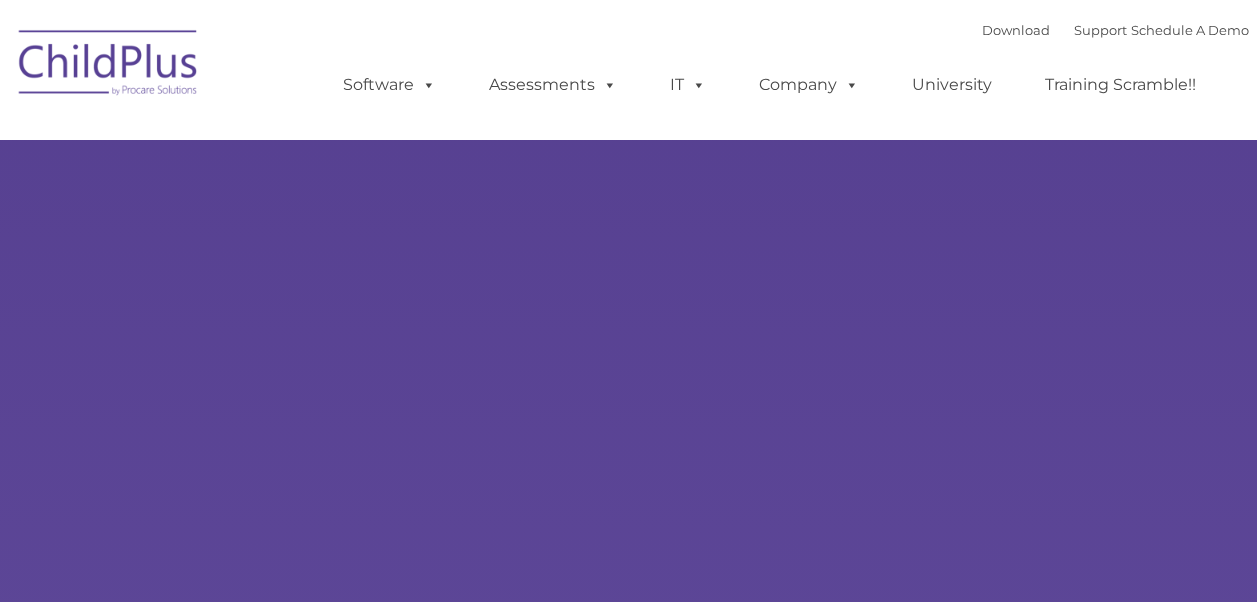scroll, scrollTop: 0, scrollLeft: 0, axis: both 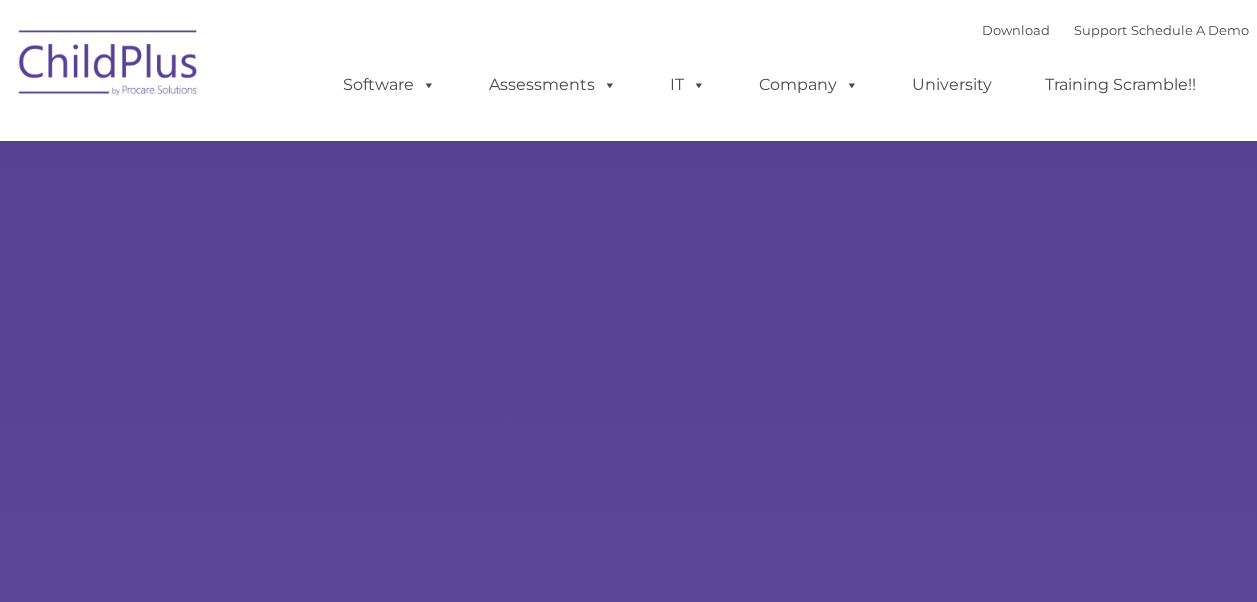 type on "" 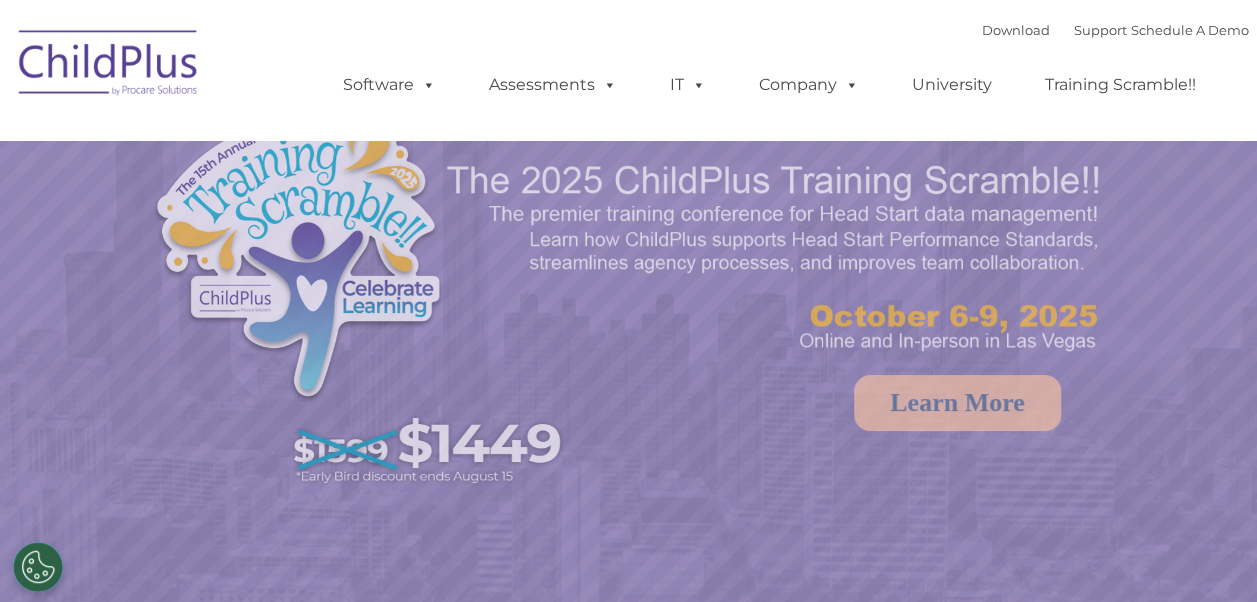 select on "MEDIUM" 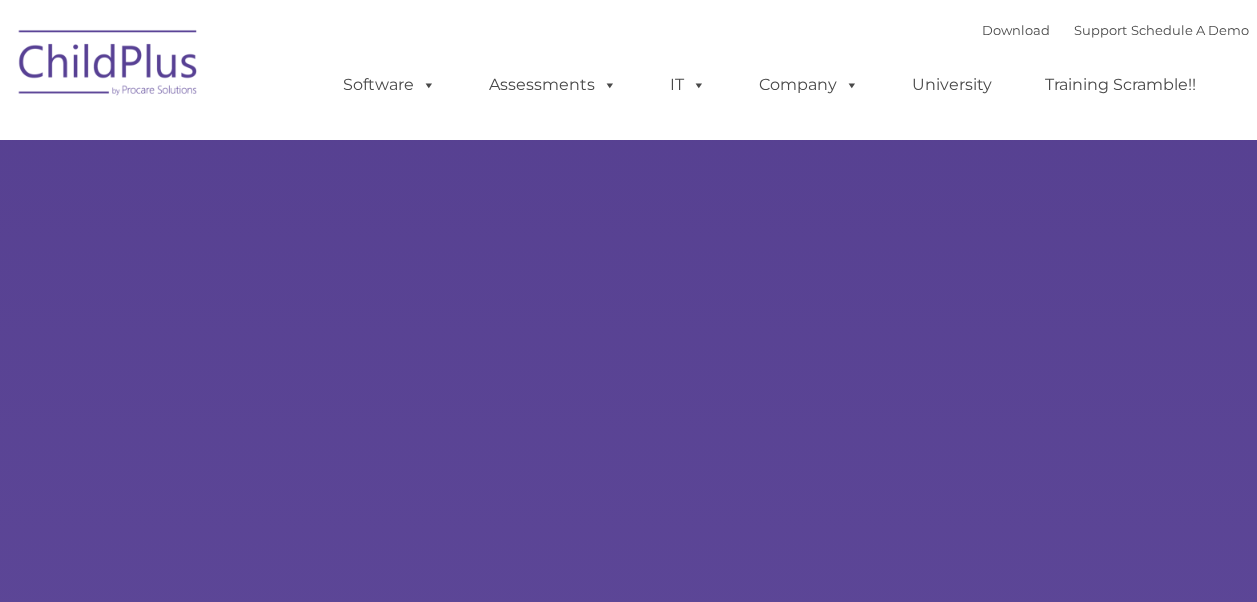 scroll, scrollTop: 0, scrollLeft: 0, axis: both 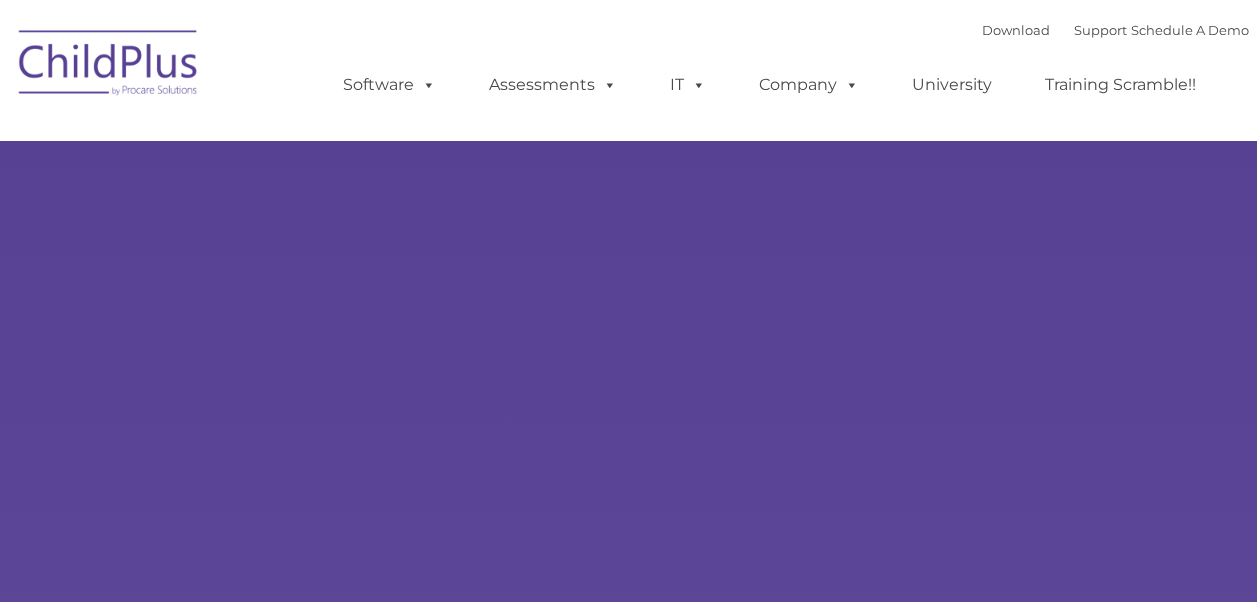 type on "" 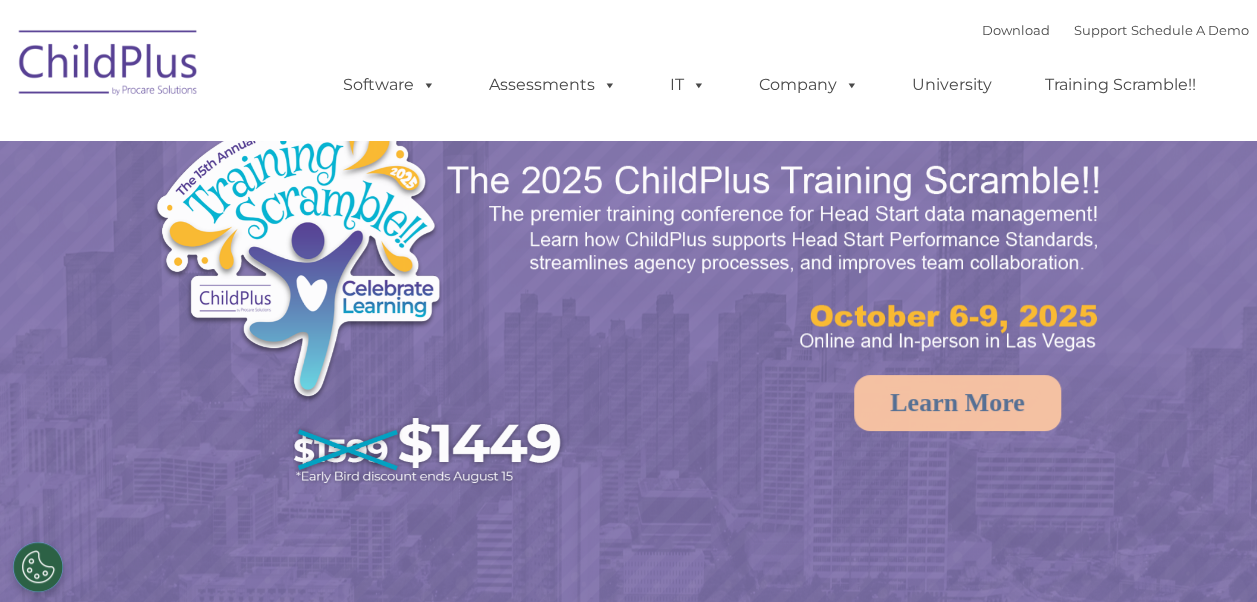 select on "MEDIUM" 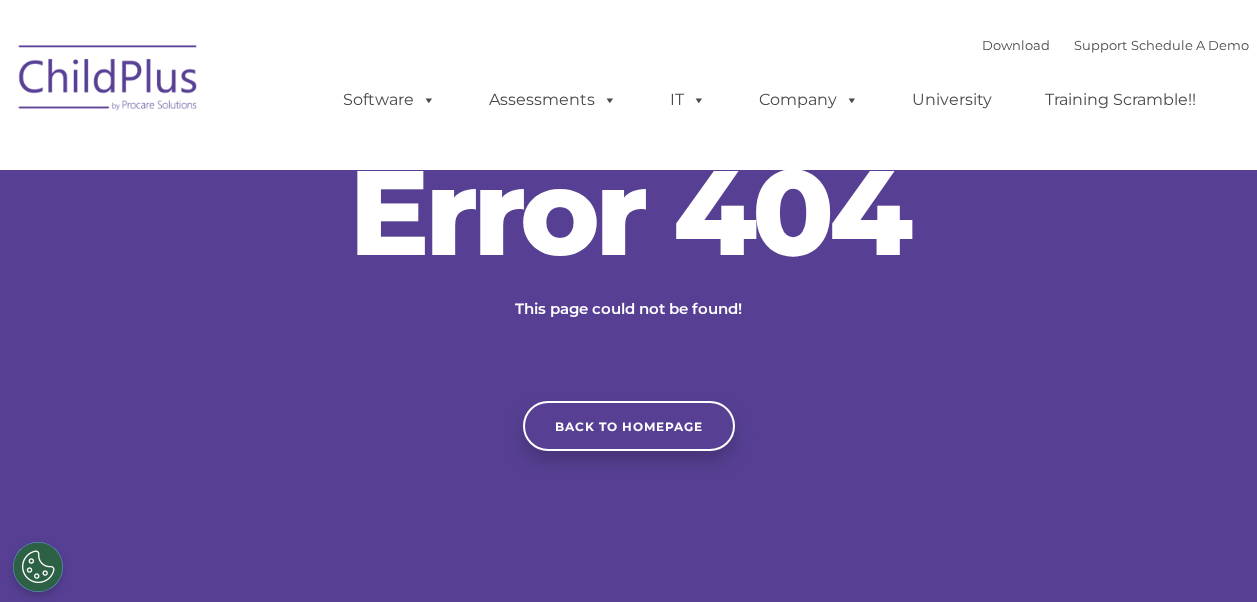 scroll, scrollTop: 0, scrollLeft: 0, axis: both 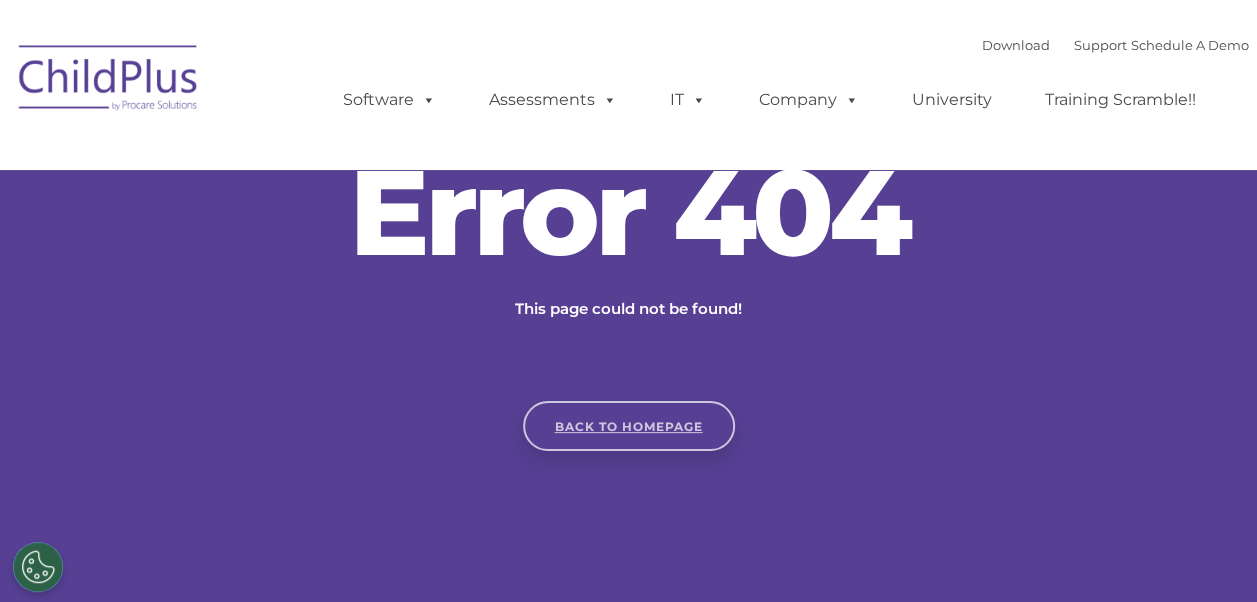 click on "Back to homepage" at bounding box center [629, 426] 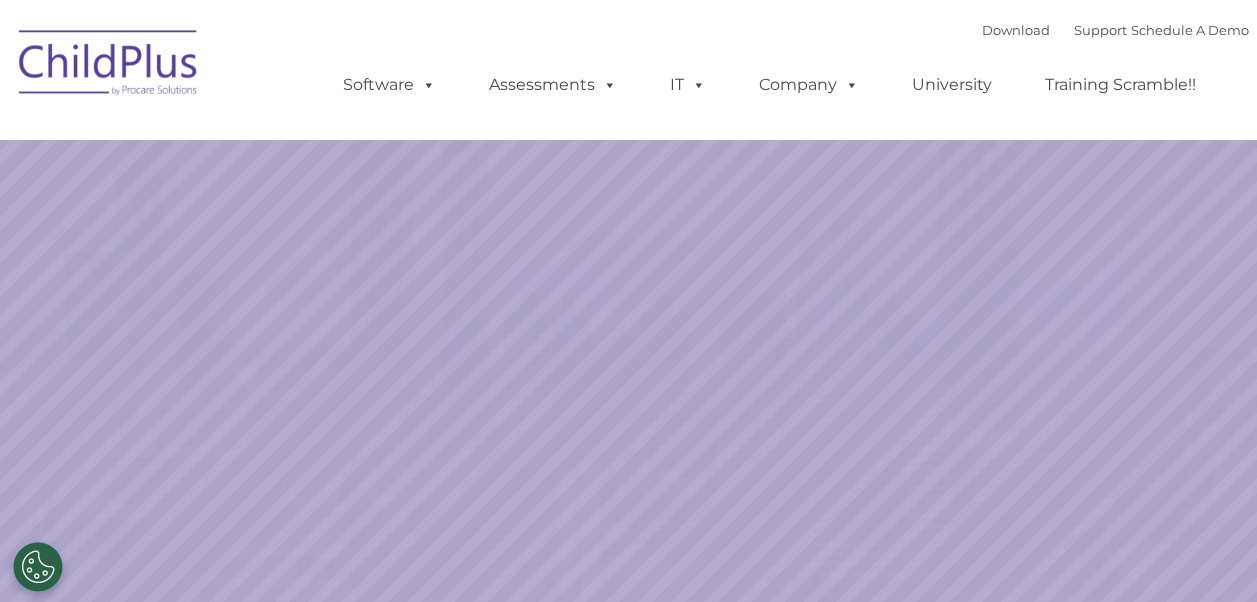 scroll, scrollTop: 0, scrollLeft: 0, axis: both 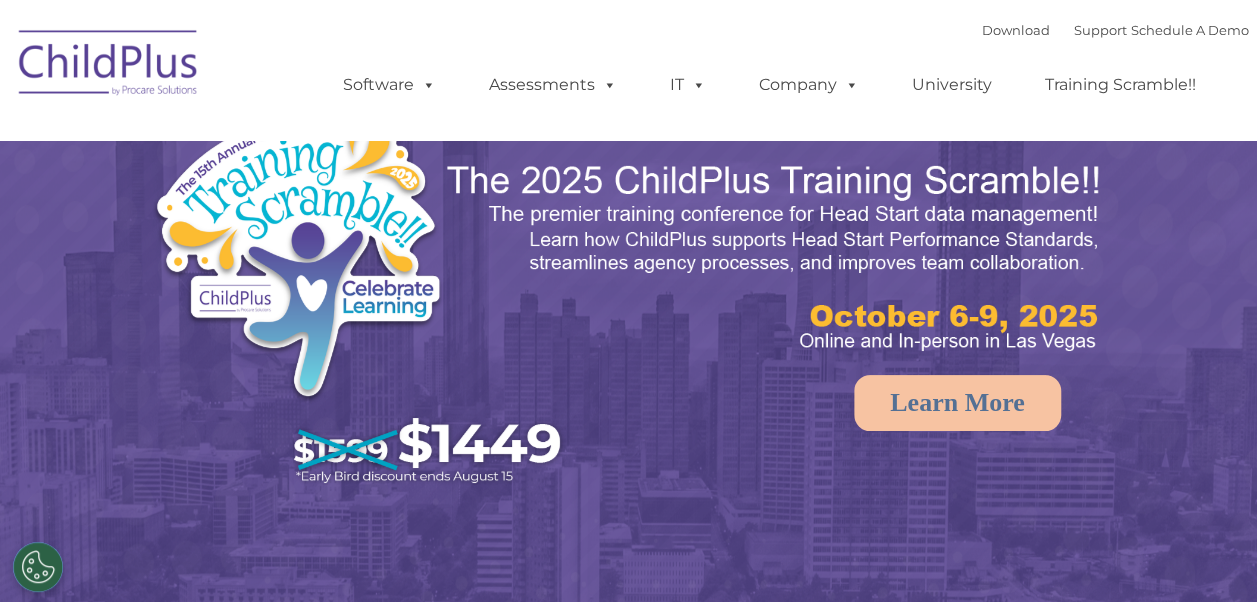 select on "MEDIUM" 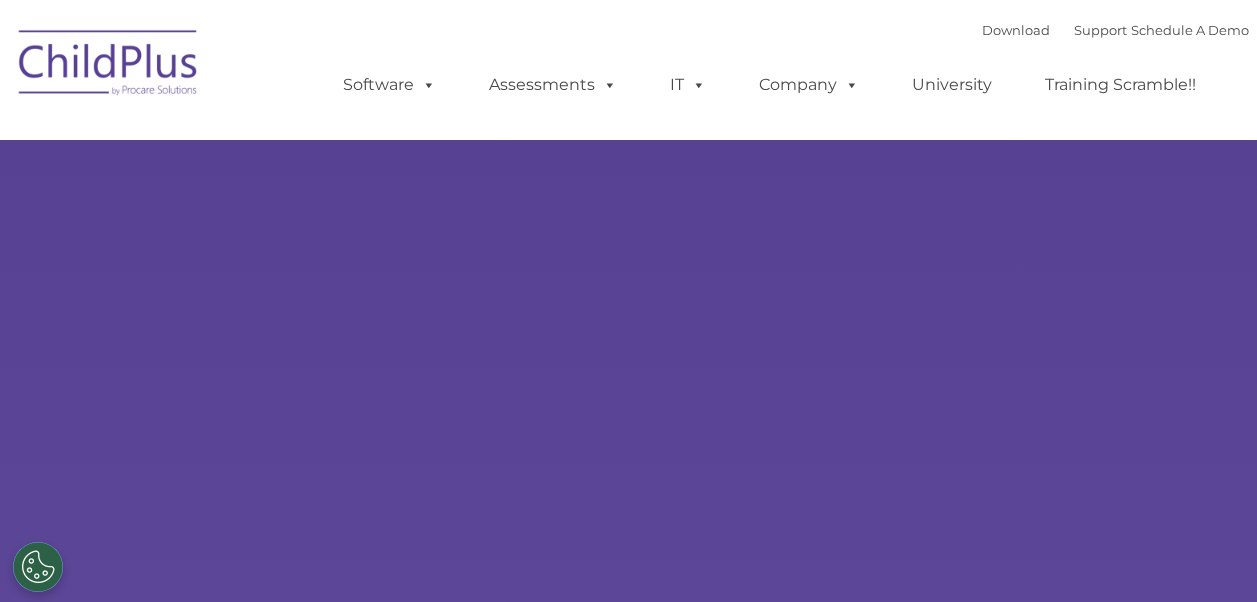 scroll, scrollTop: 0, scrollLeft: 0, axis: both 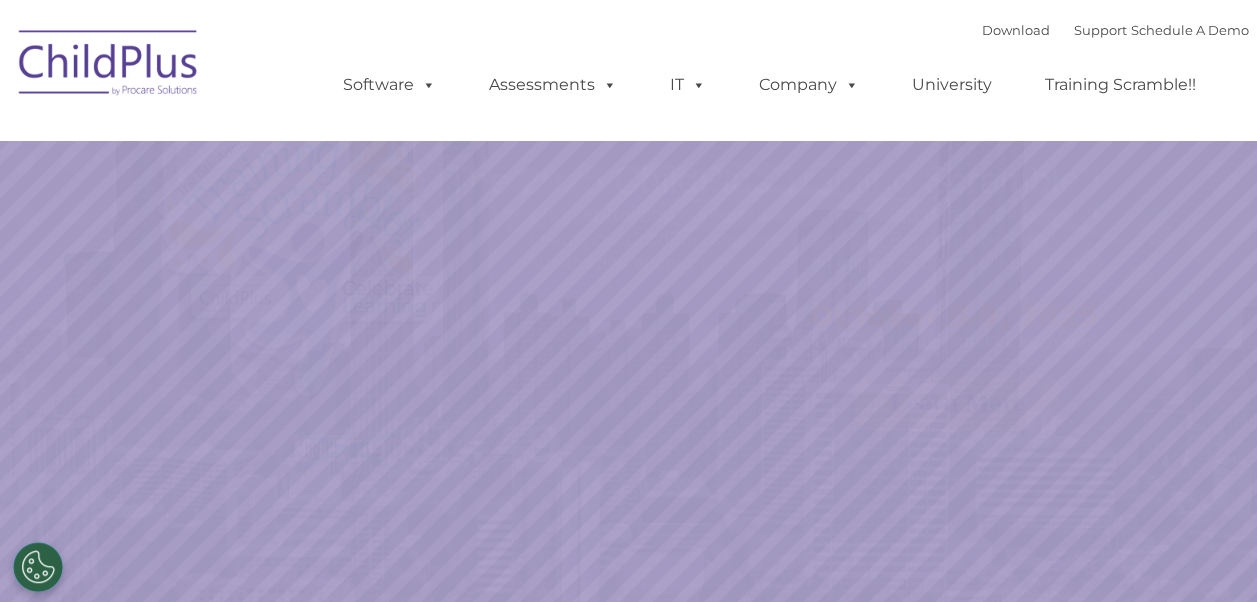 select on "MEDIUM" 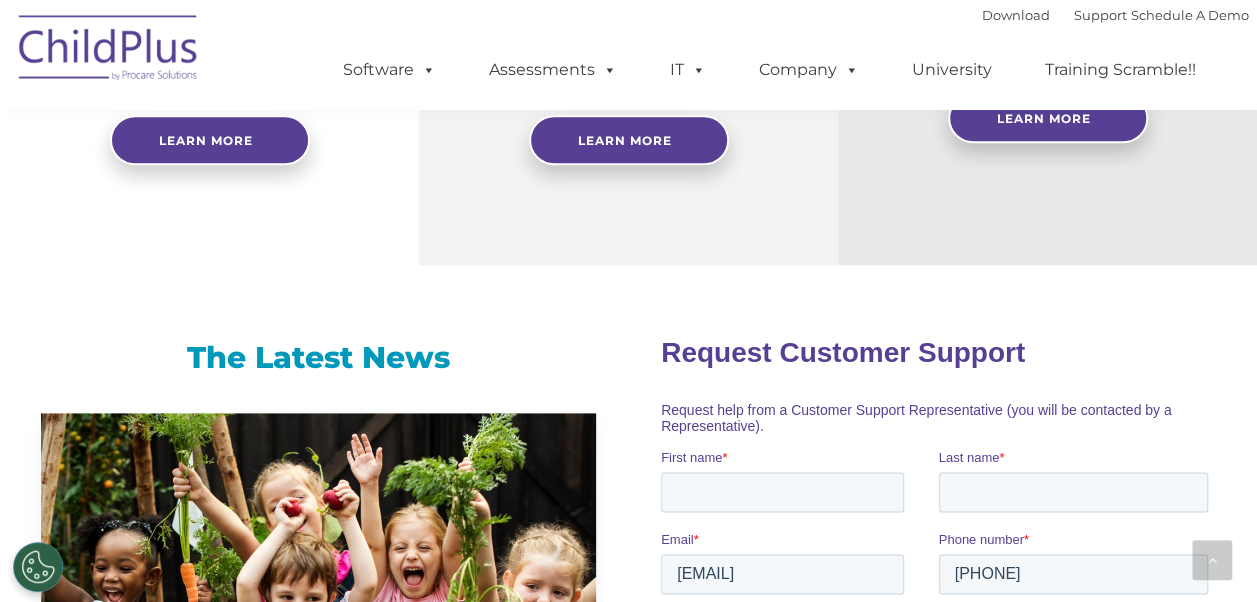 scroll, scrollTop: 0, scrollLeft: 0, axis: both 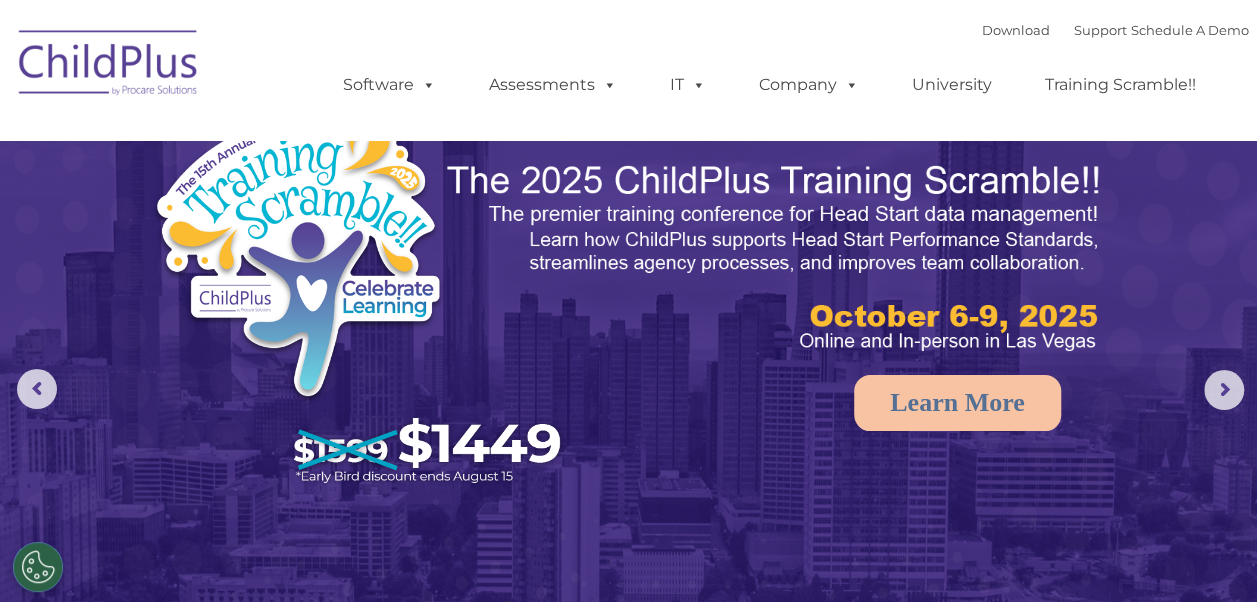 click at bounding box center (628, 395) 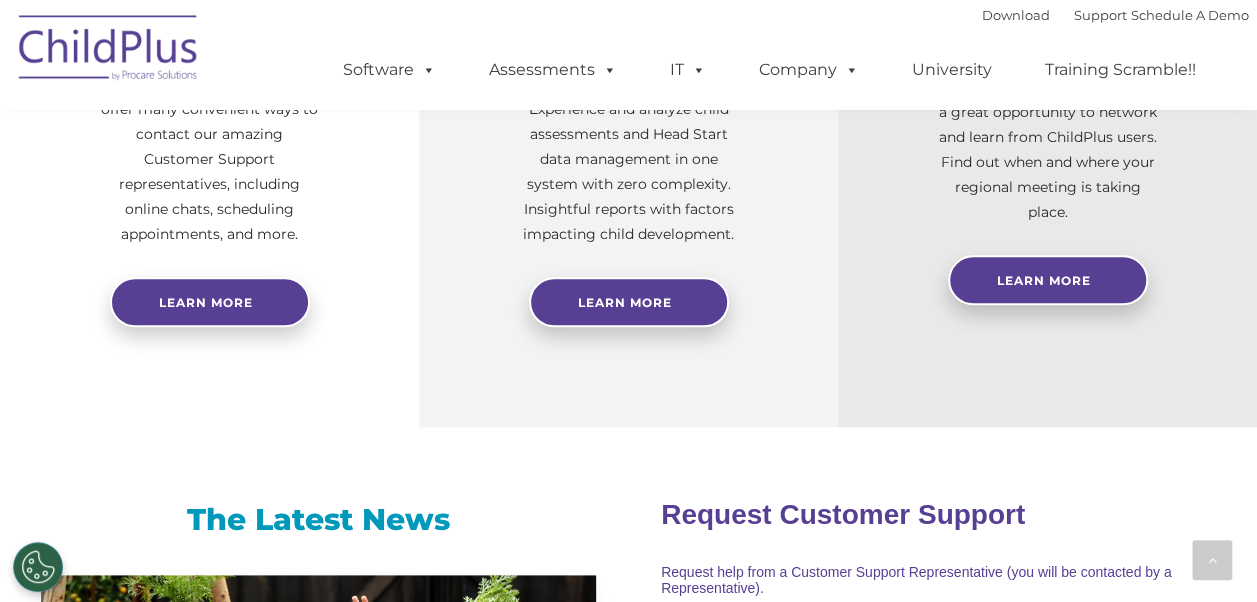 scroll, scrollTop: 1064, scrollLeft: 0, axis: vertical 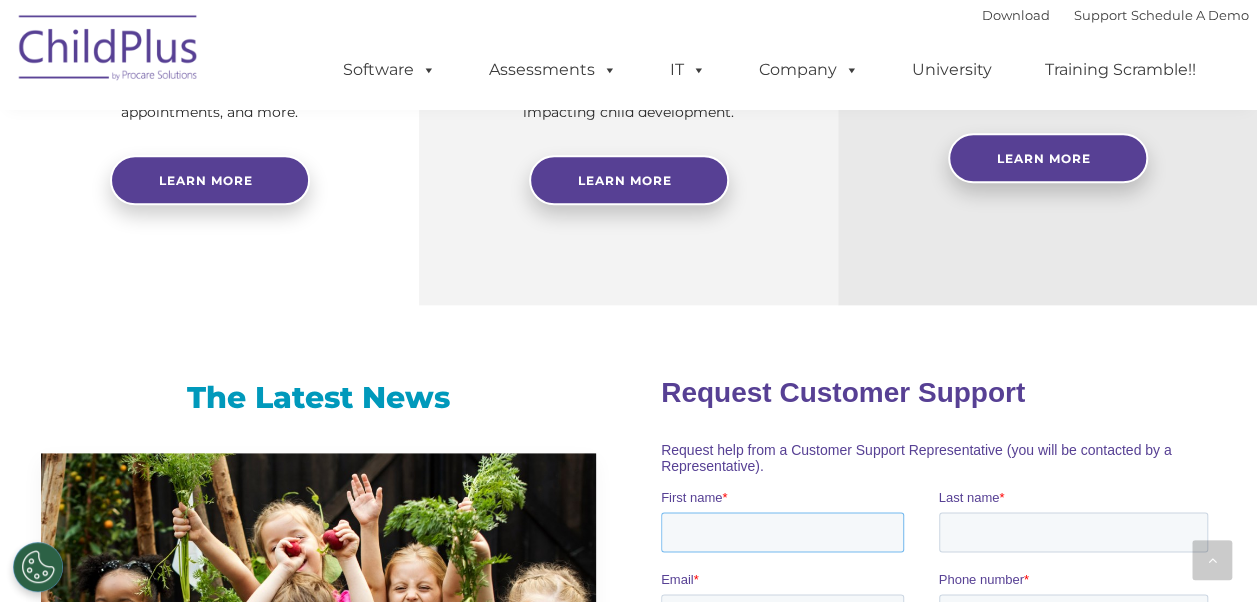 click on "First name *" at bounding box center (782, 531) 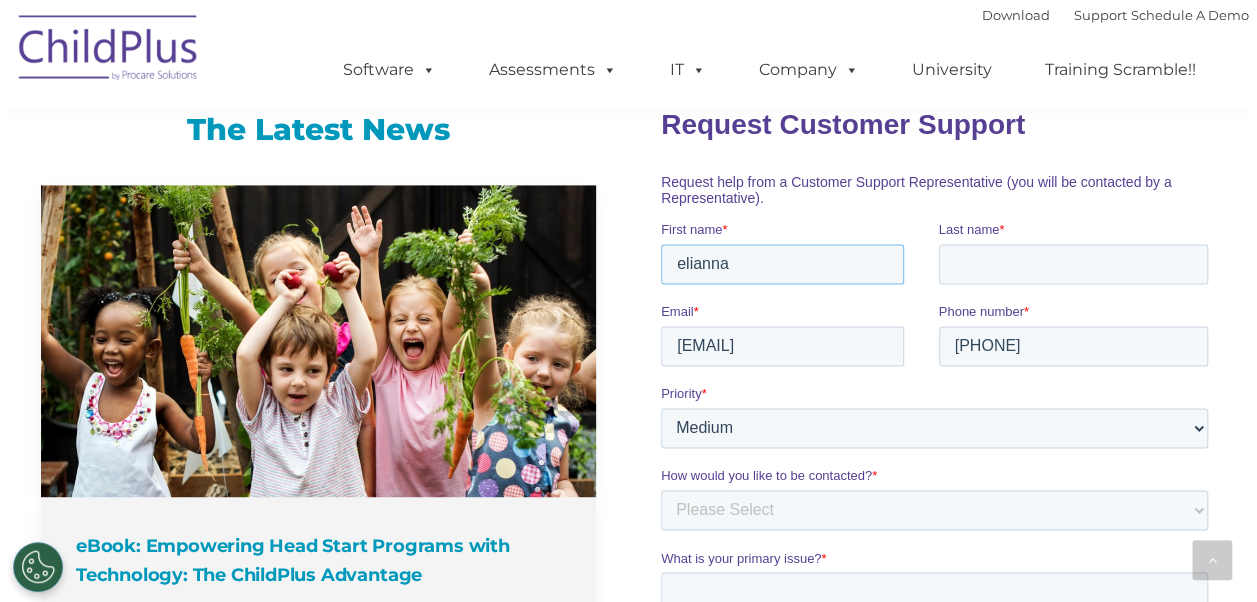 scroll, scrollTop: 1364, scrollLeft: 0, axis: vertical 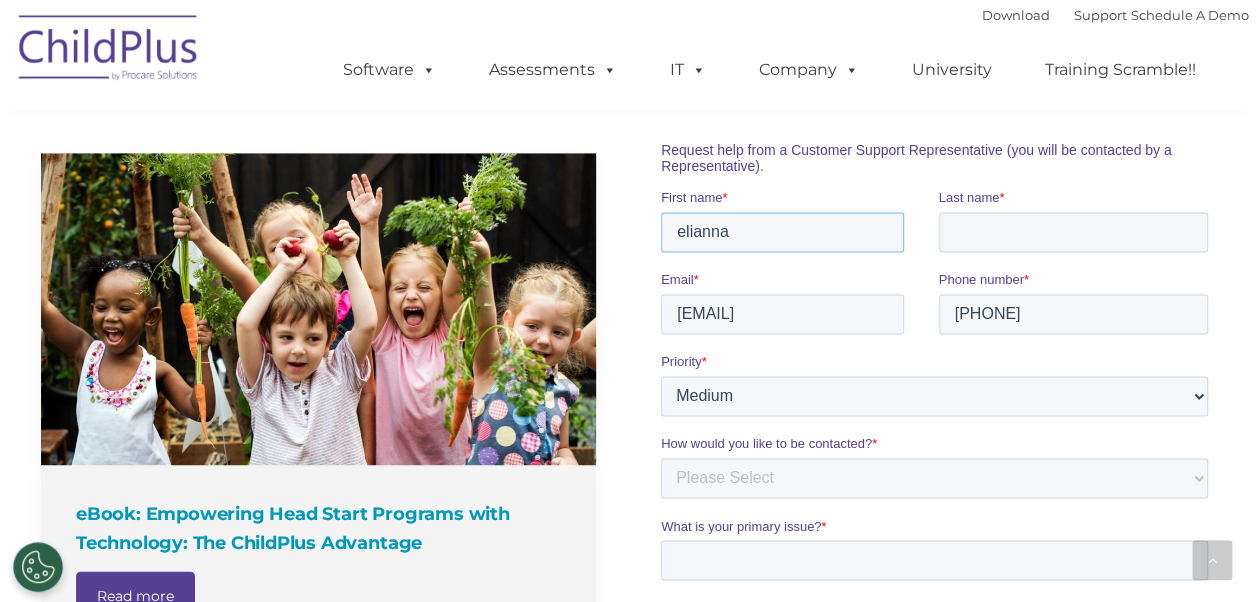 type on "elianna" 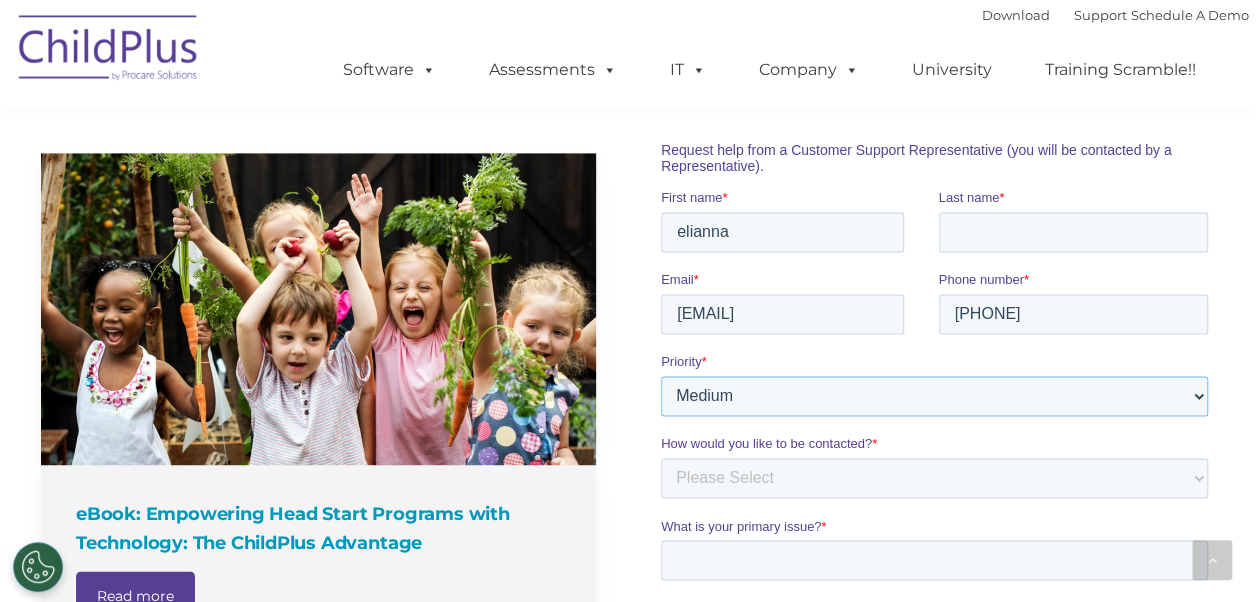click on "Please Select Low Medium High" at bounding box center (934, 395) 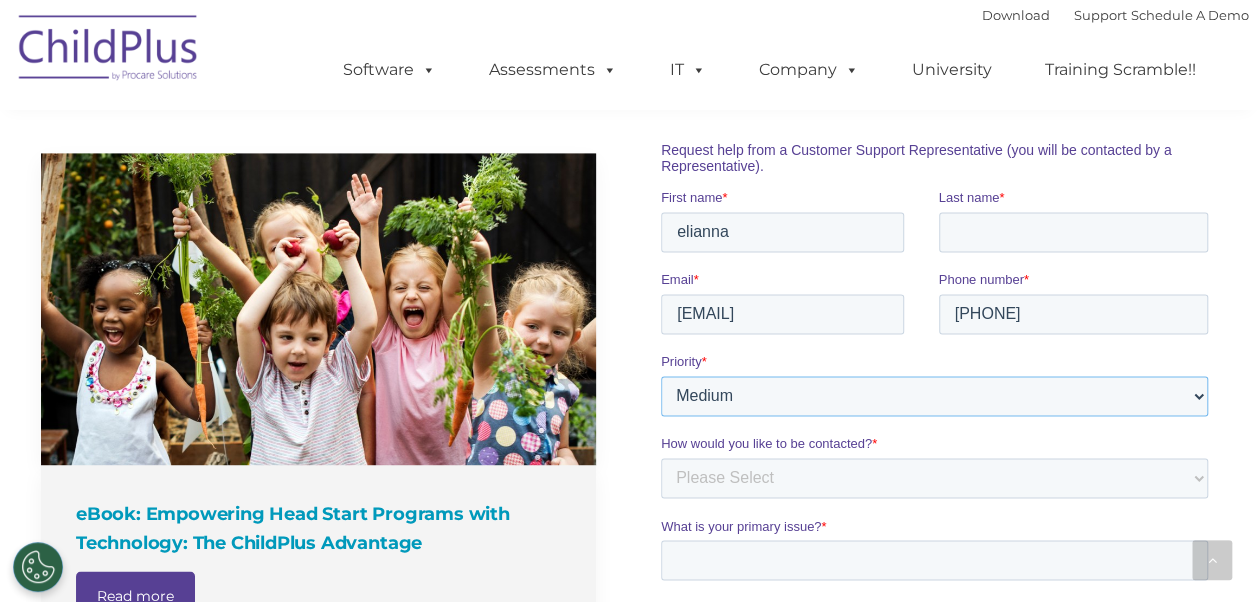 select on "HIGH" 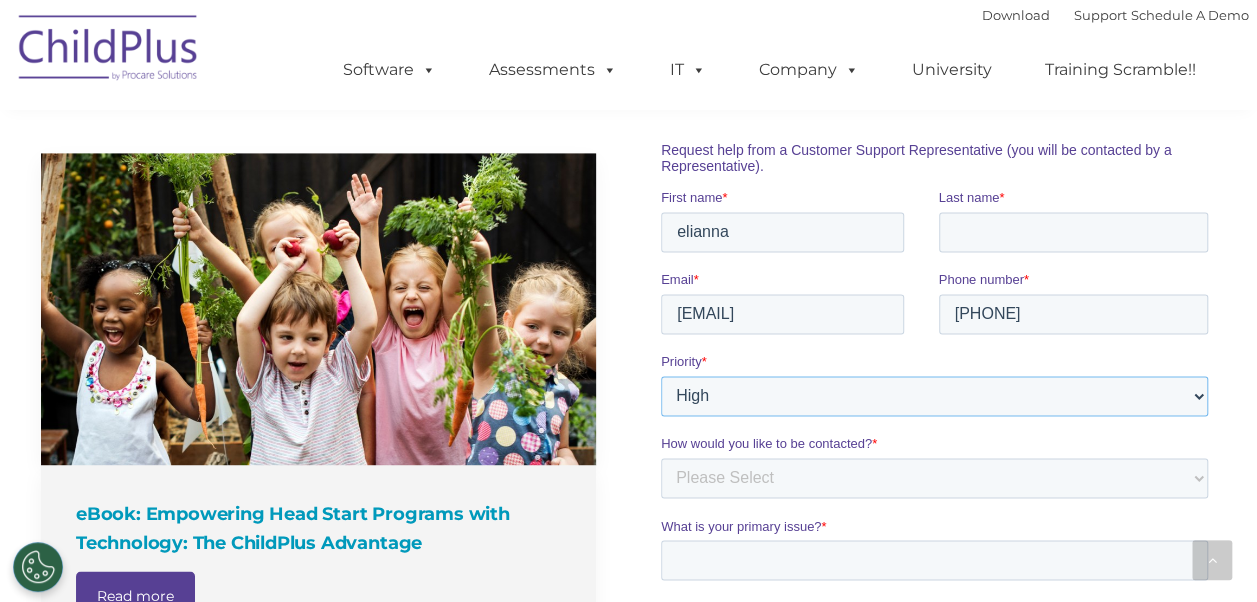 click on "Please Select Low Medium High" at bounding box center [934, 395] 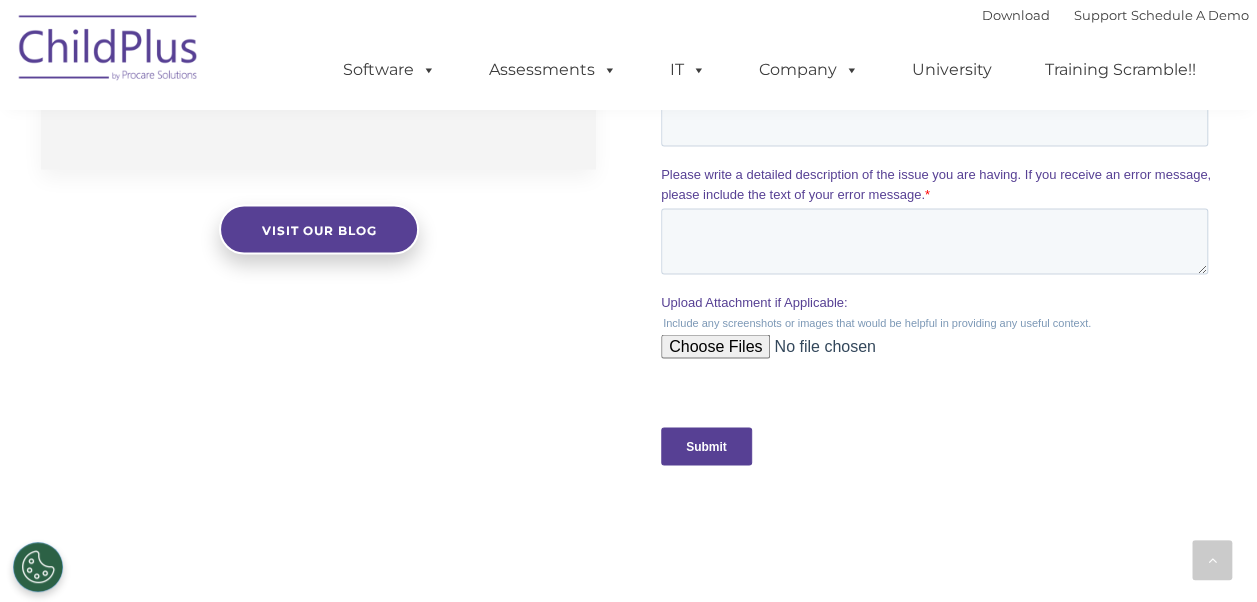 scroll, scrollTop: 2041, scrollLeft: 0, axis: vertical 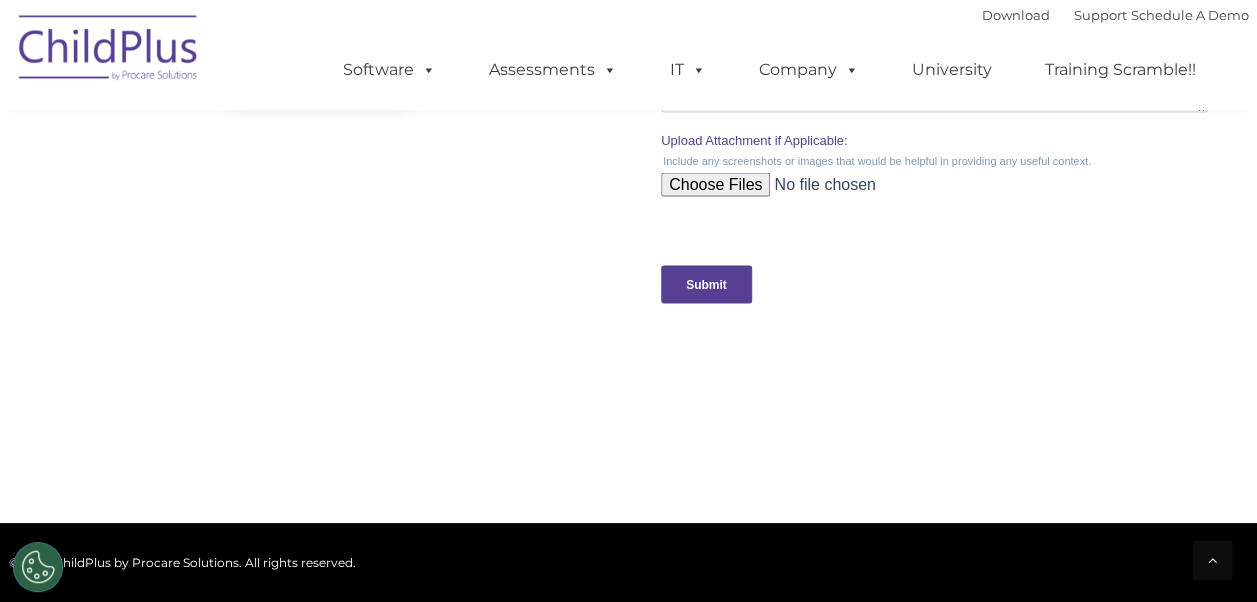 click on "The Latest News
eBook: Empowering Head Start Programs with Technology: The ChildPlus Advantage Read more
Visit our blog" at bounding box center [628, -75] 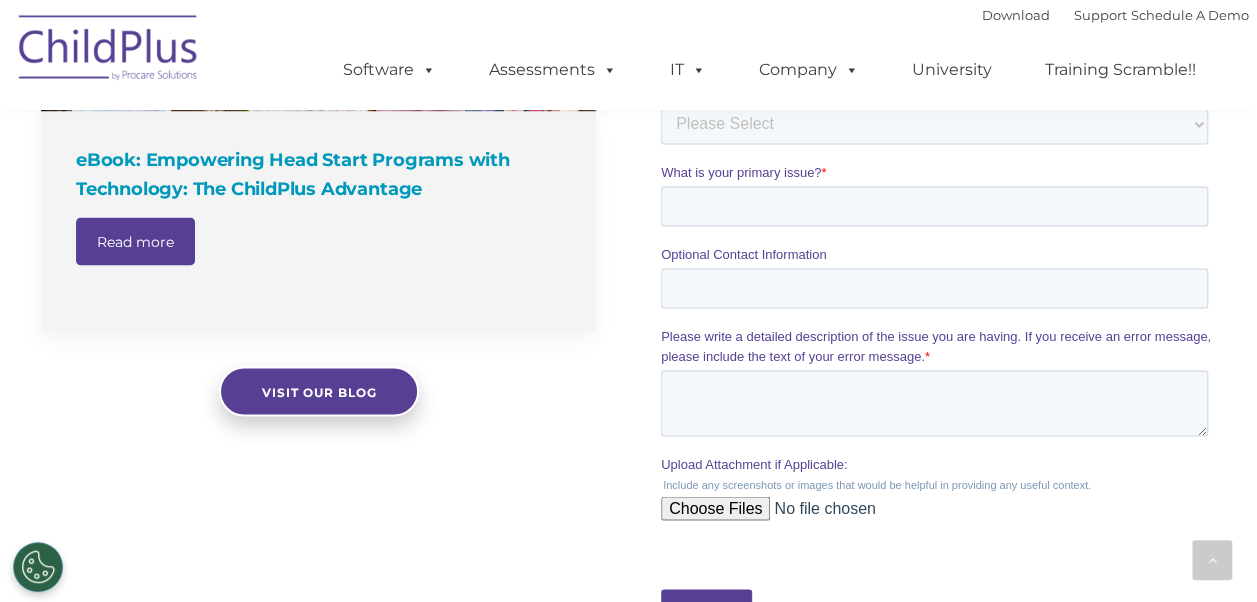 scroll, scrollTop: 1741, scrollLeft: 0, axis: vertical 